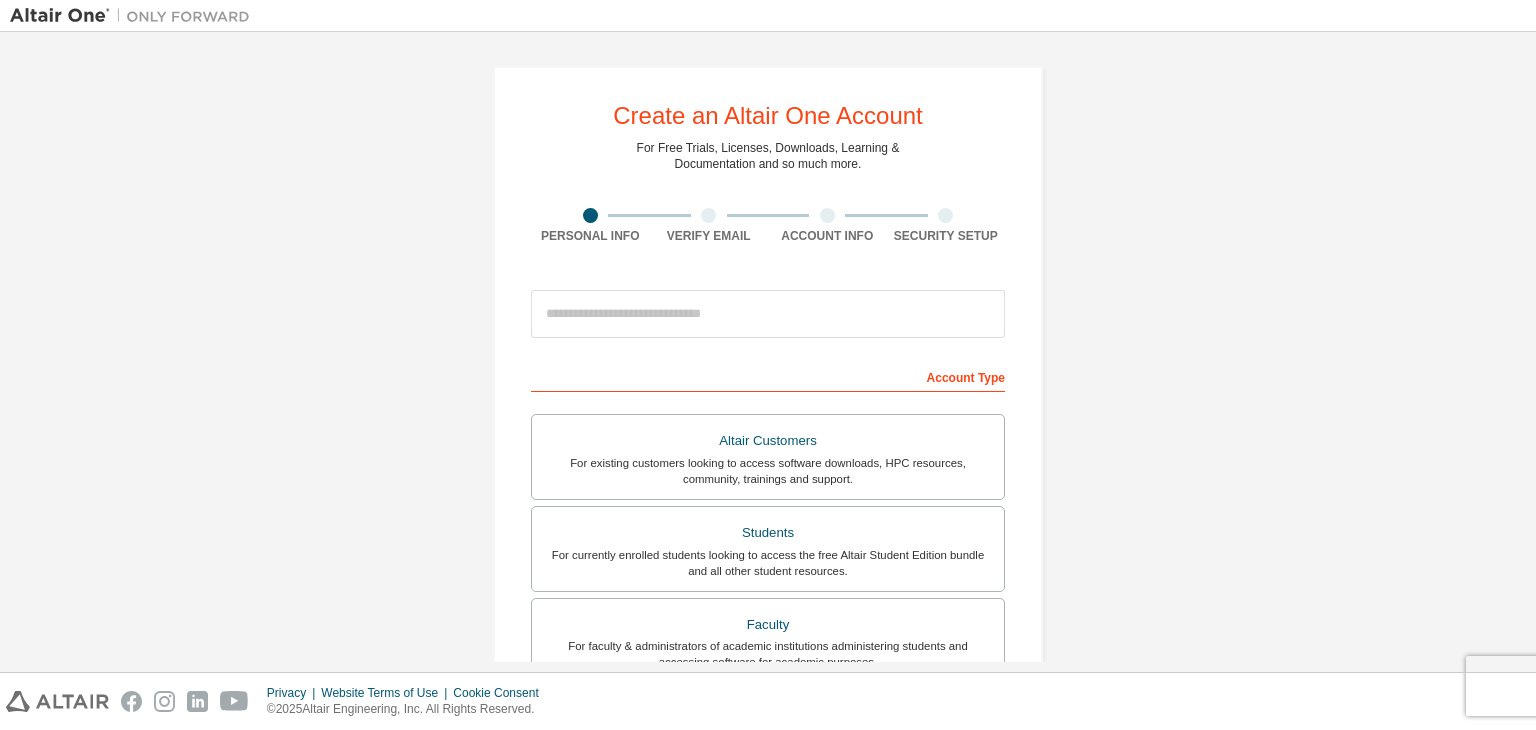 scroll, scrollTop: 0, scrollLeft: 0, axis: both 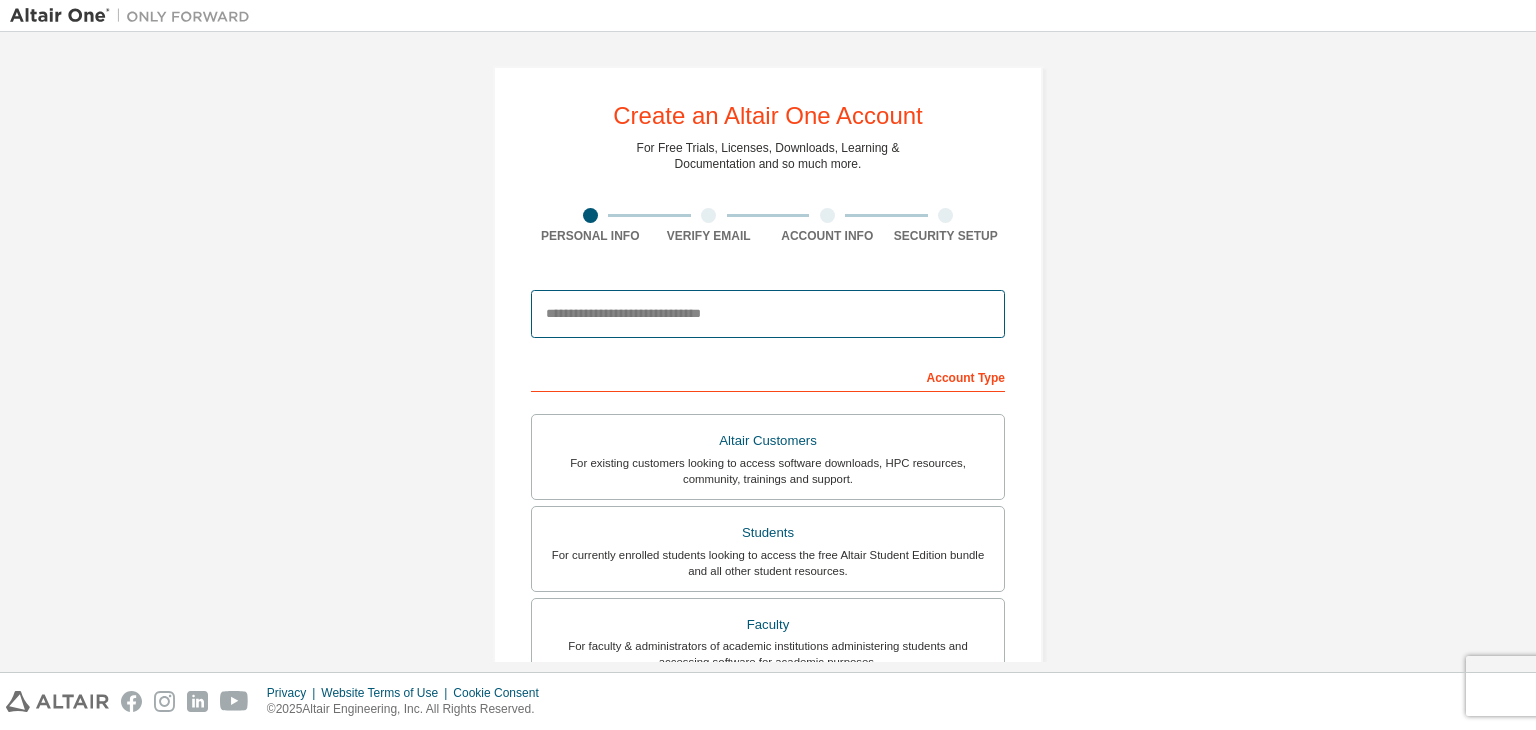 click at bounding box center (768, 314) 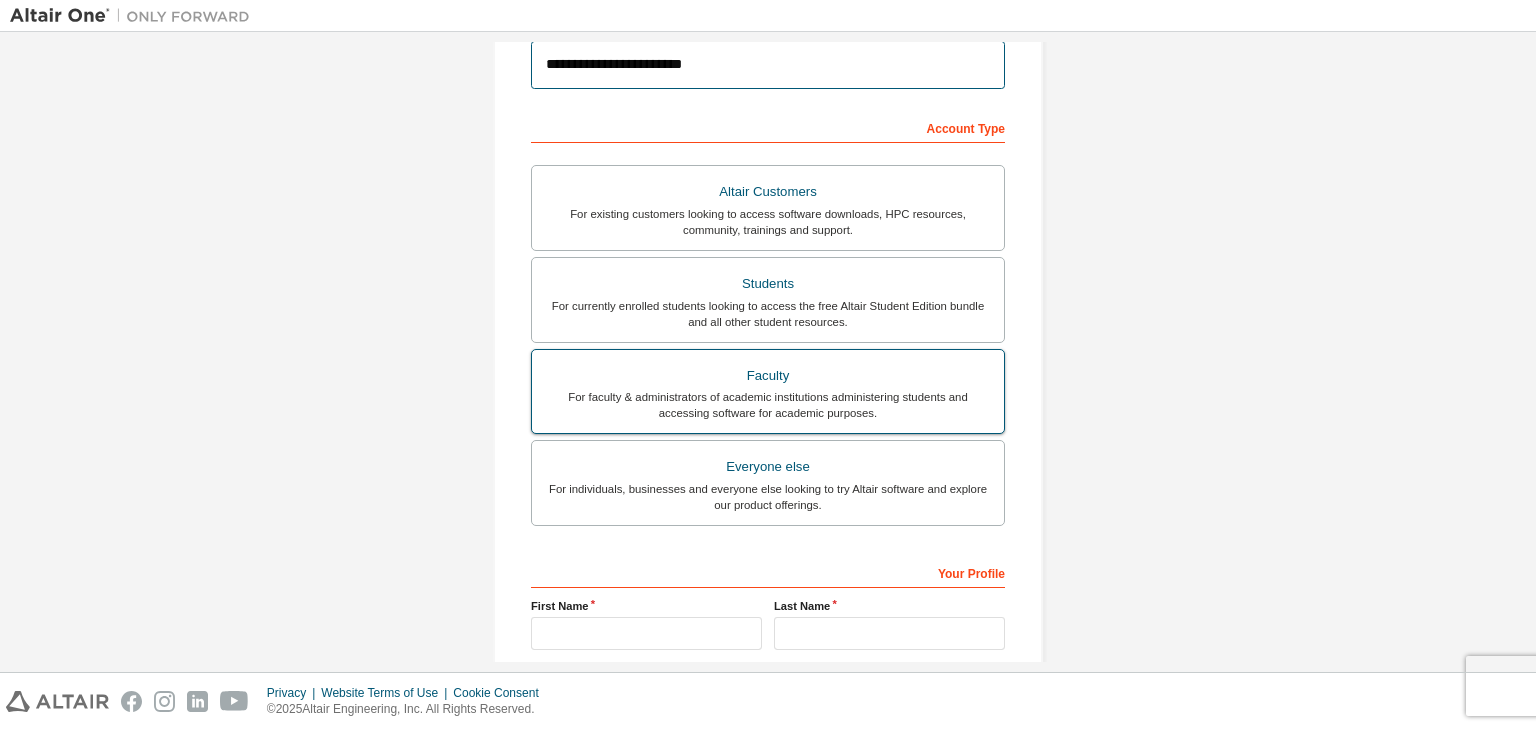 scroll, scrollTop: 300, scrollLeft: 0, axis: vertical 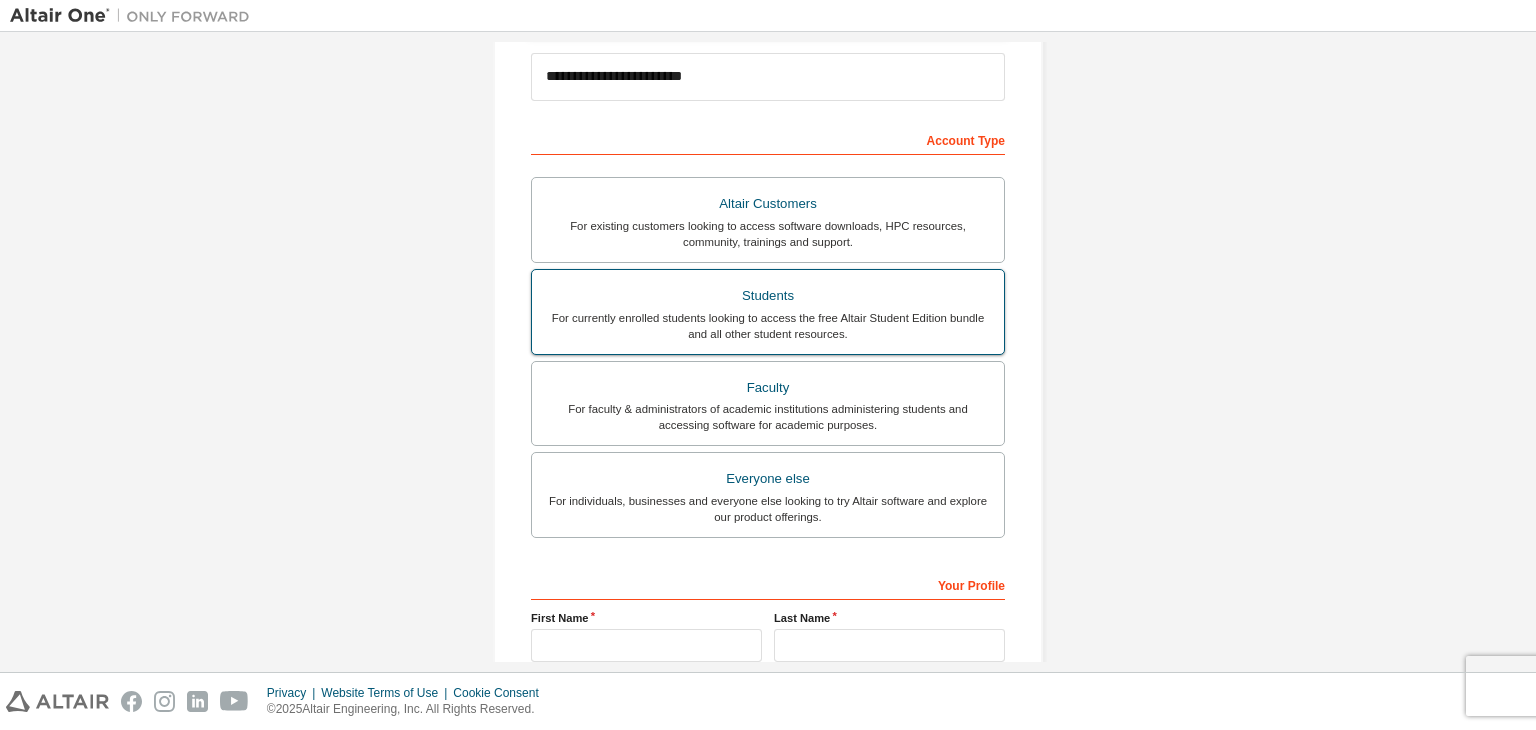 click on "For currently enrolled students looking to access the free Altair Student Edition bundle and all other student resources." at bounding box center [768, 326] 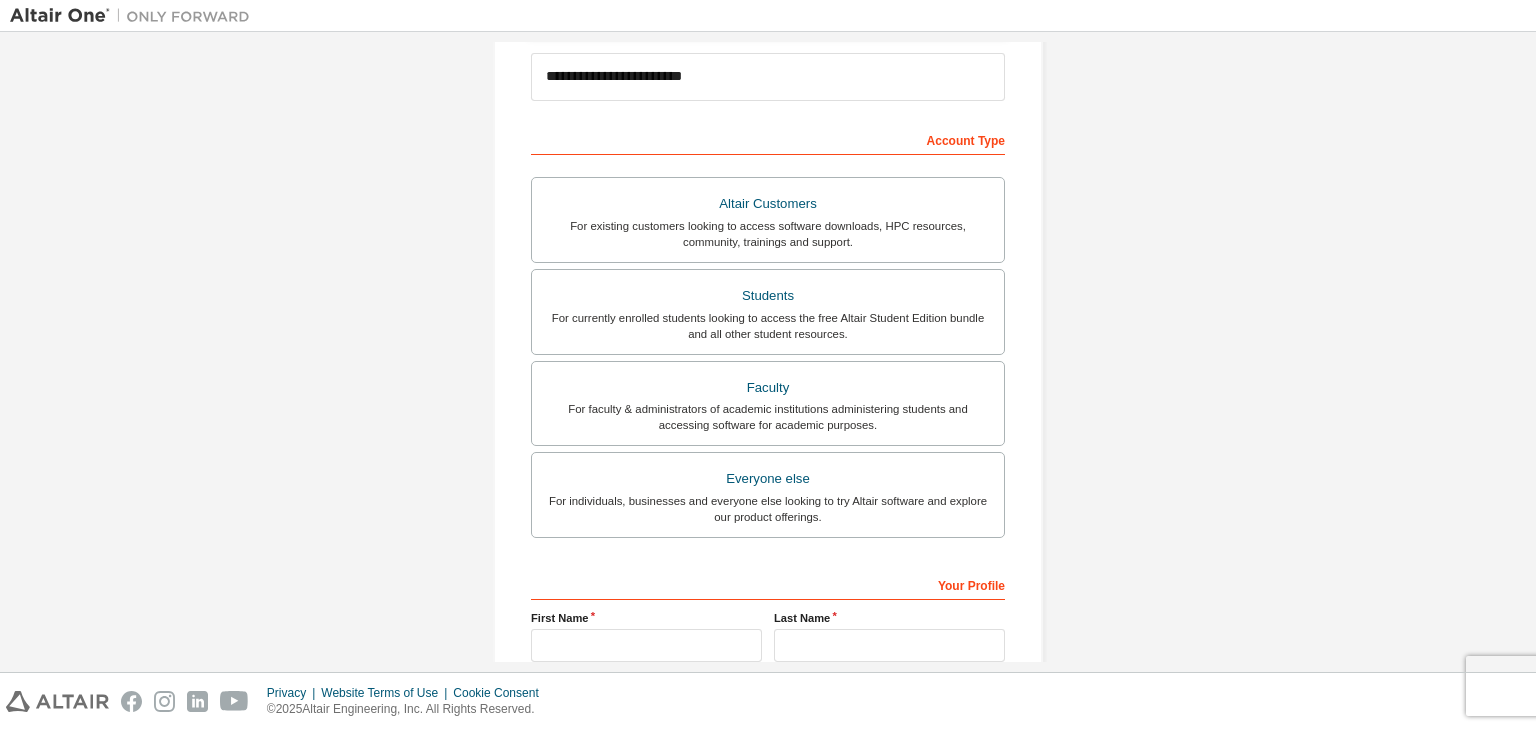 scroll, scrollTop: 498, scrollLeft: 0, axis: vertical 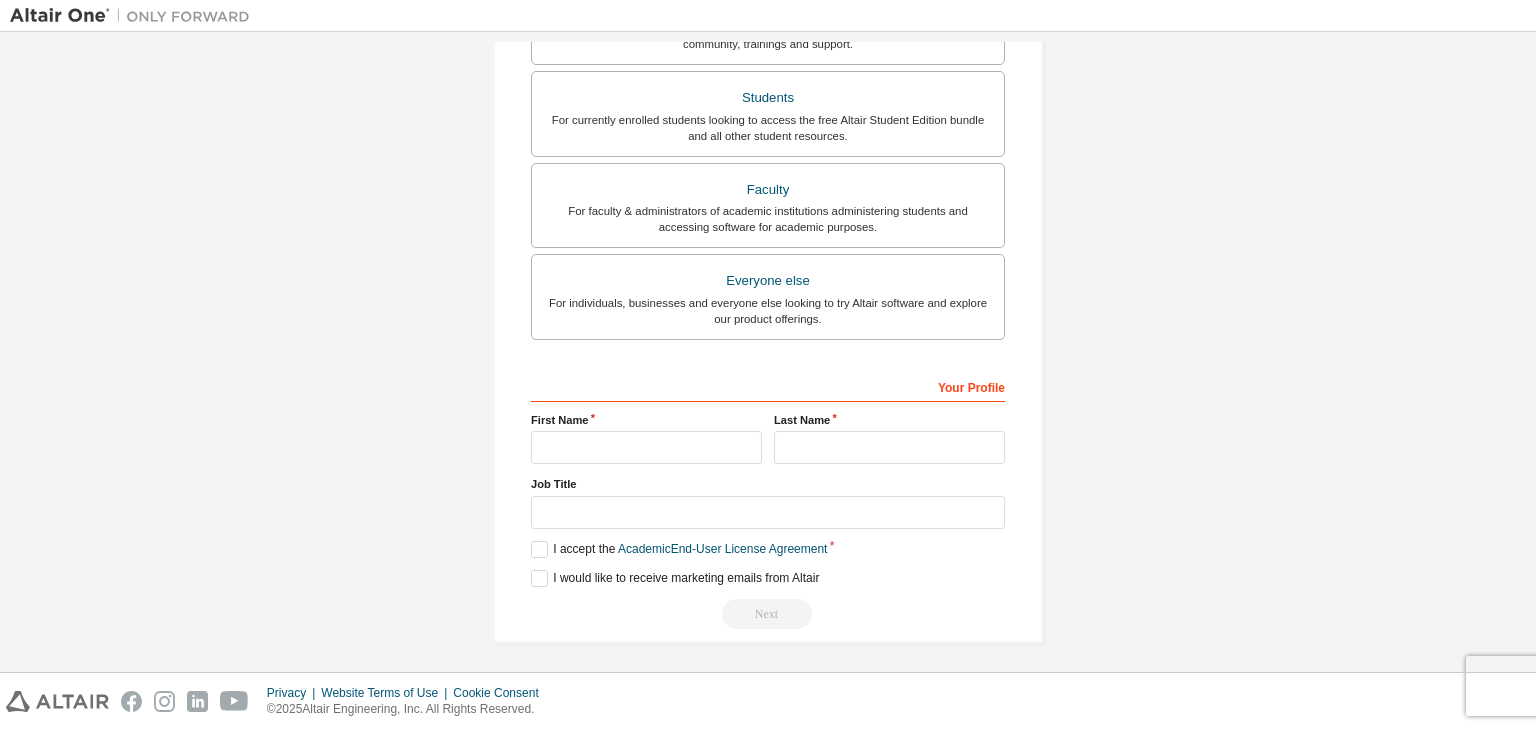 click on "Your Profile First Name Last Name Job Title Please provide State/Province to help us route sales and support resources to you more efficiently. I accept the   Academic   End-User License Agreement I would like to receive marketing emails from Altair Next" at bounding box center (768, 499) 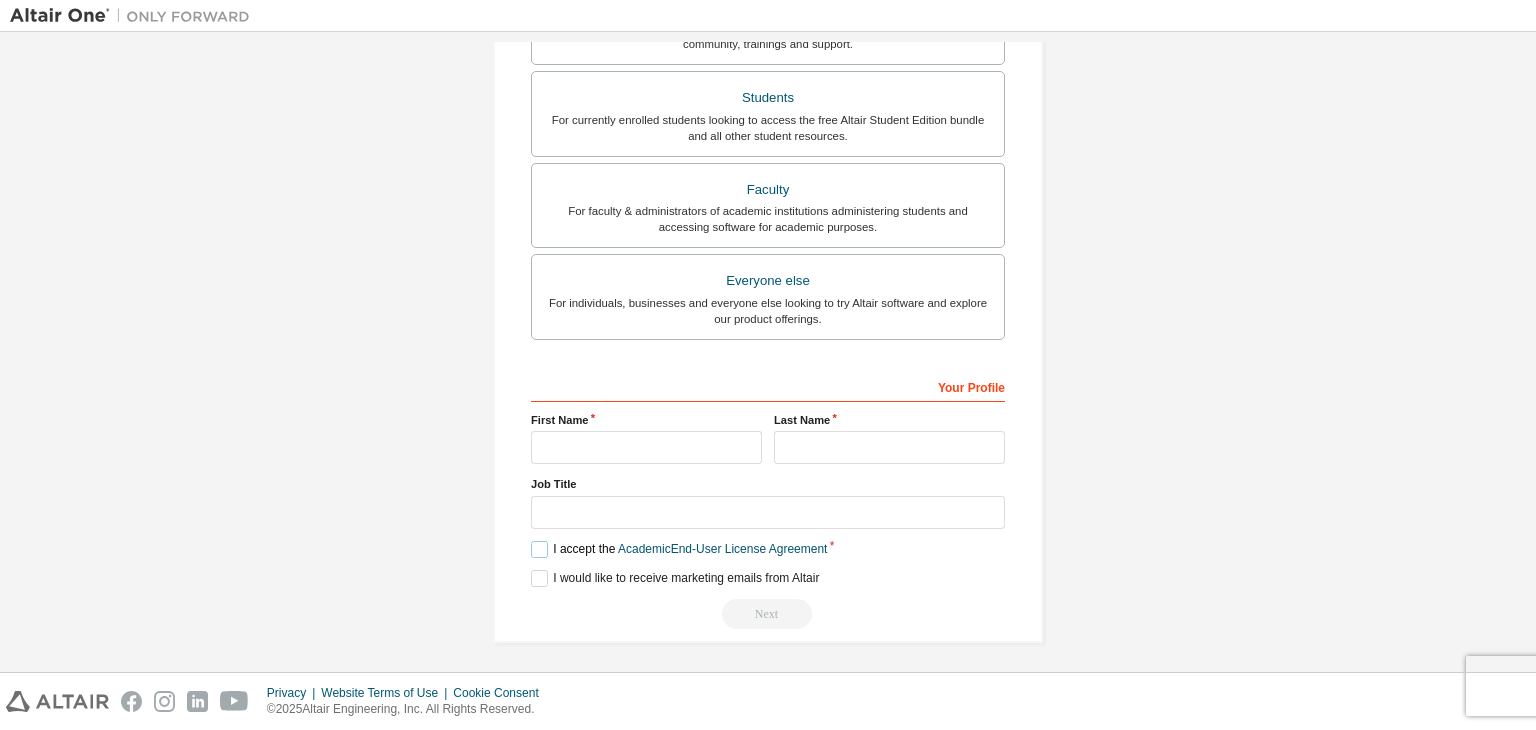 click on "I accept the   Academic   End-User License Agreement" at bounding box center [679, 549] 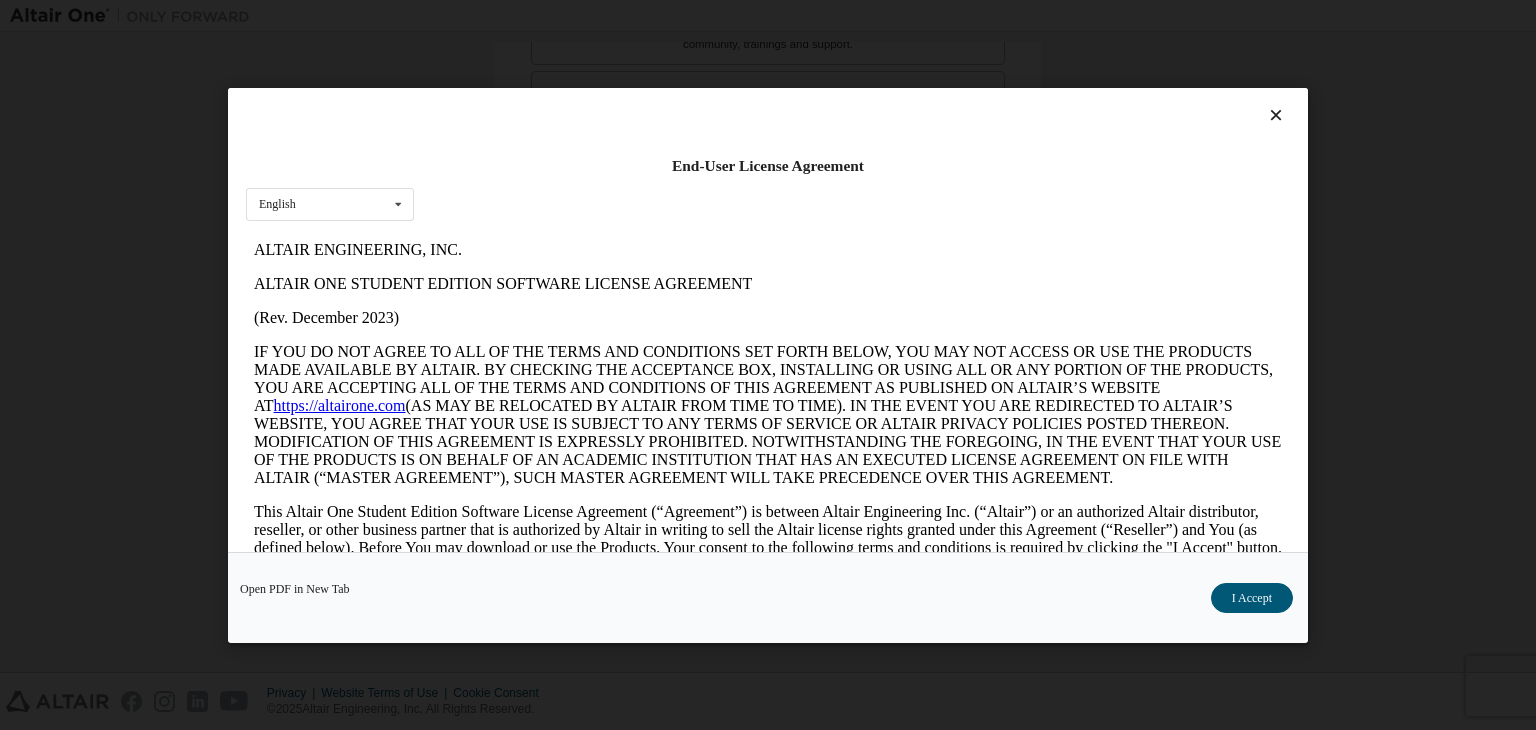 scroll, scrollTop: 0, scrollLeft: 0, axis: both 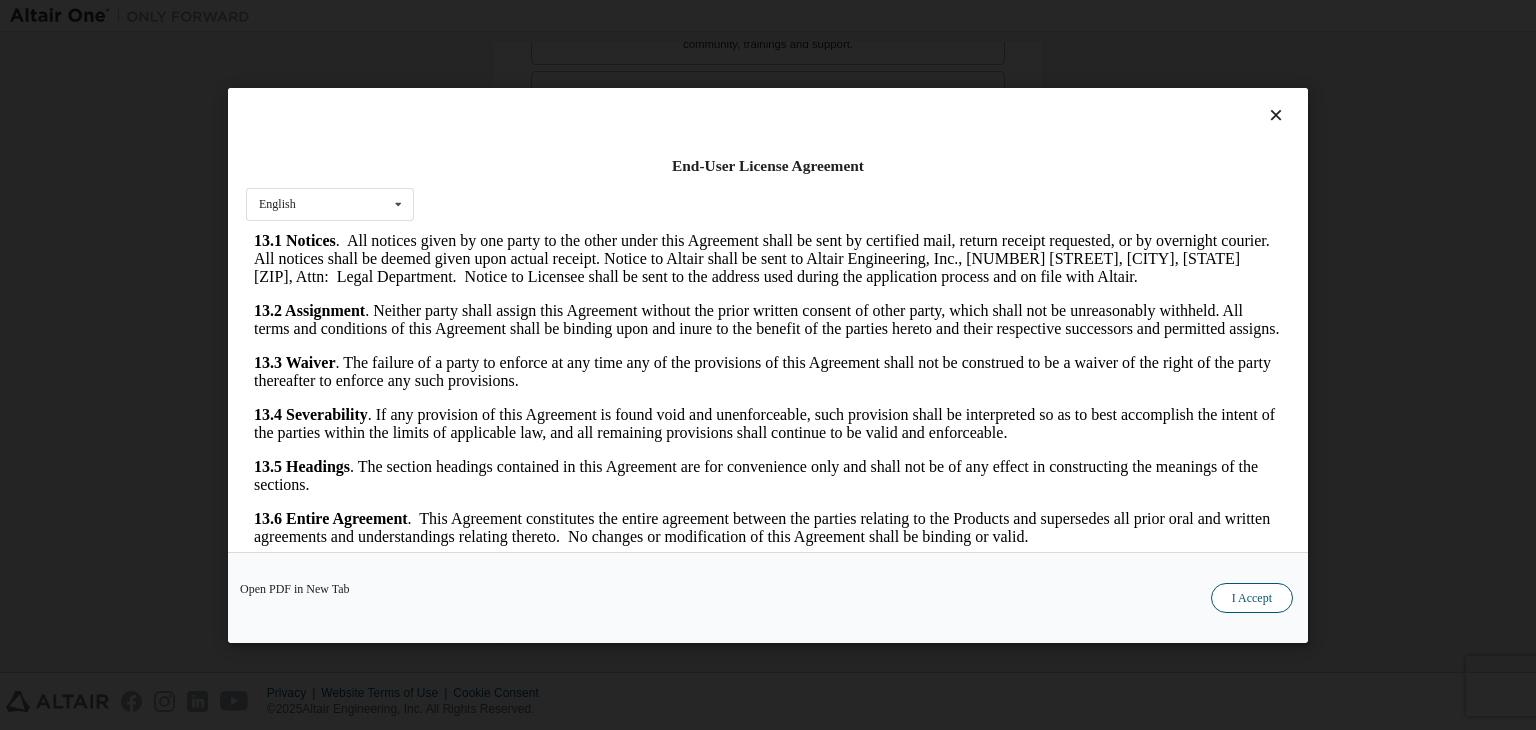 click on "I Accept" at bounding box center (1252, 598) 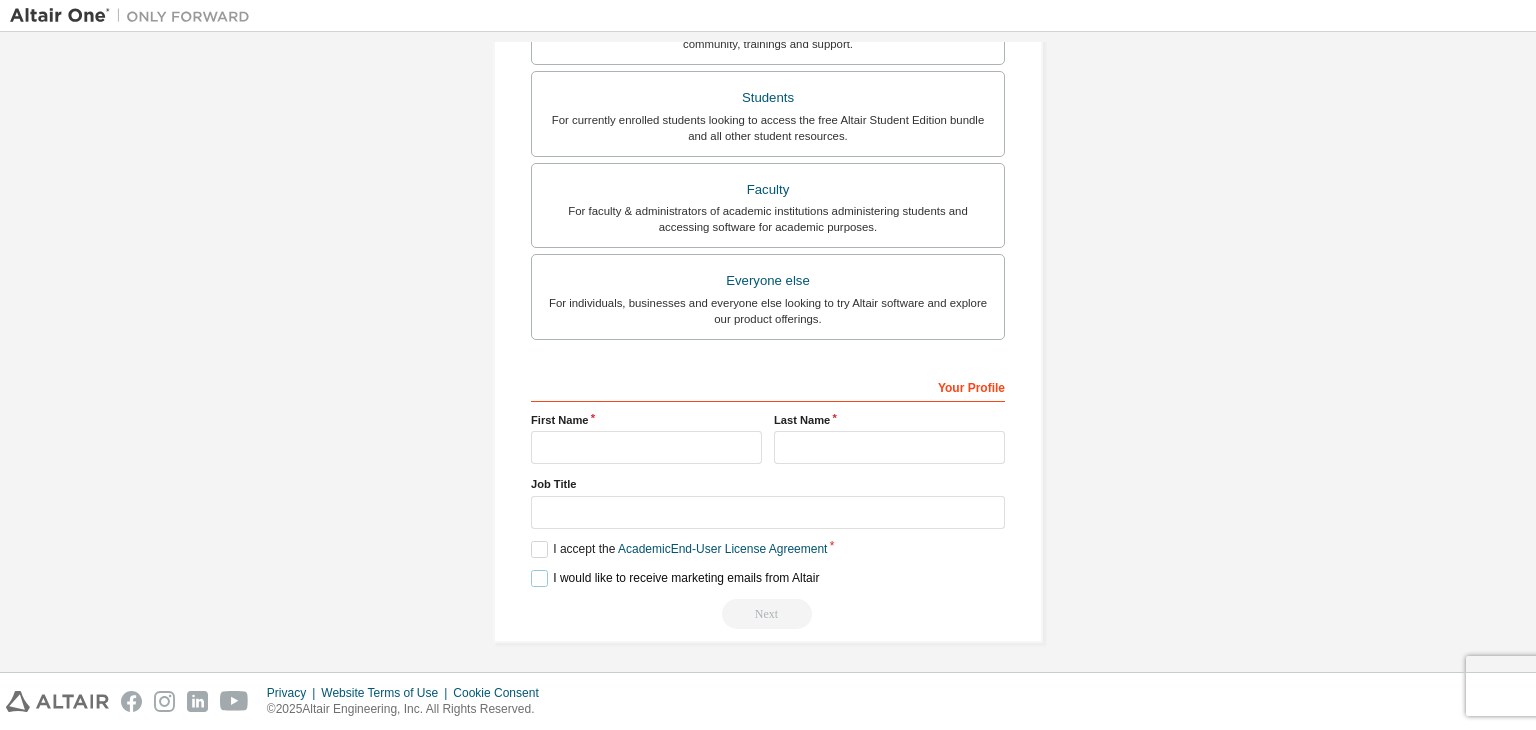 click on "I would like to receive marketing emails from Altair" at bounding box center (675, 578) 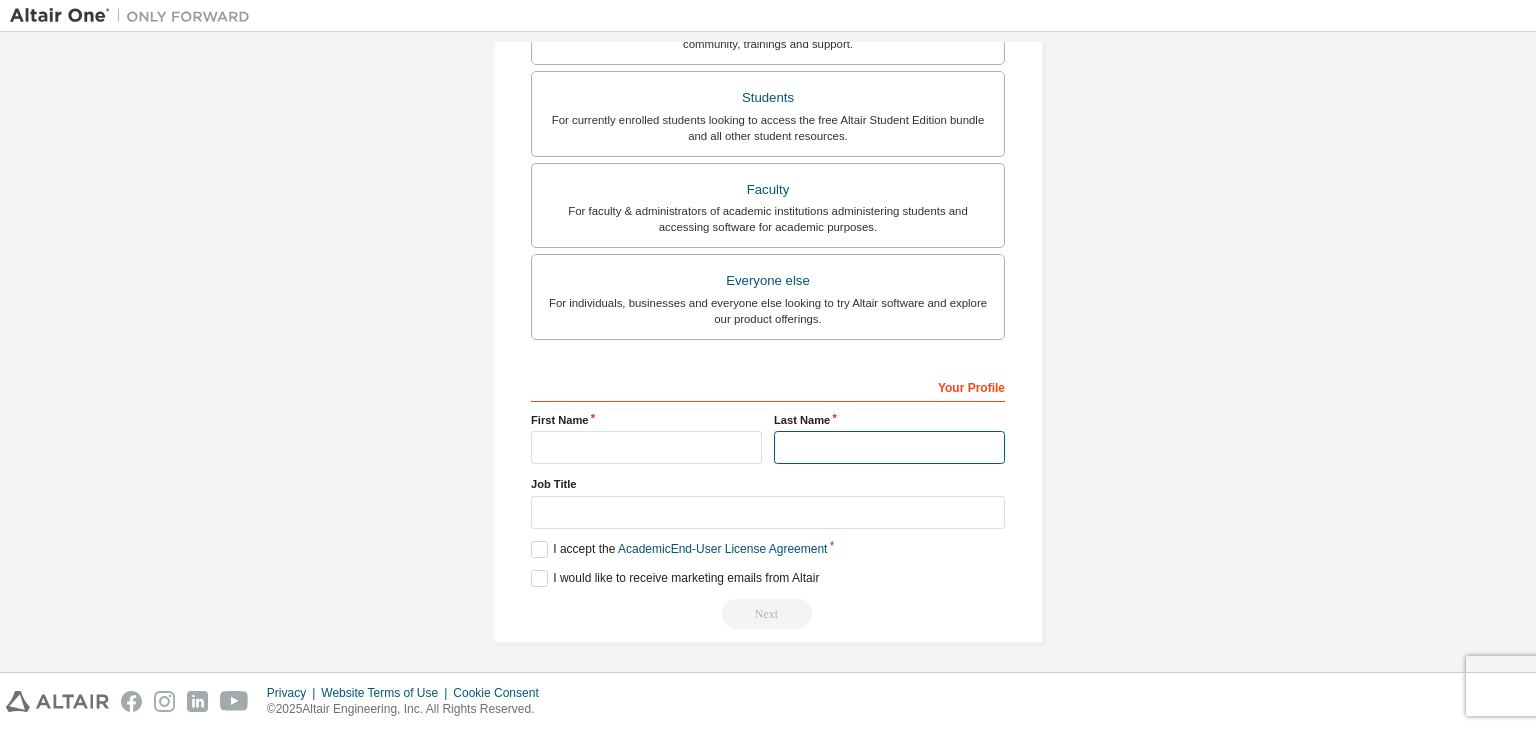 click at bounding box center (889, 447) 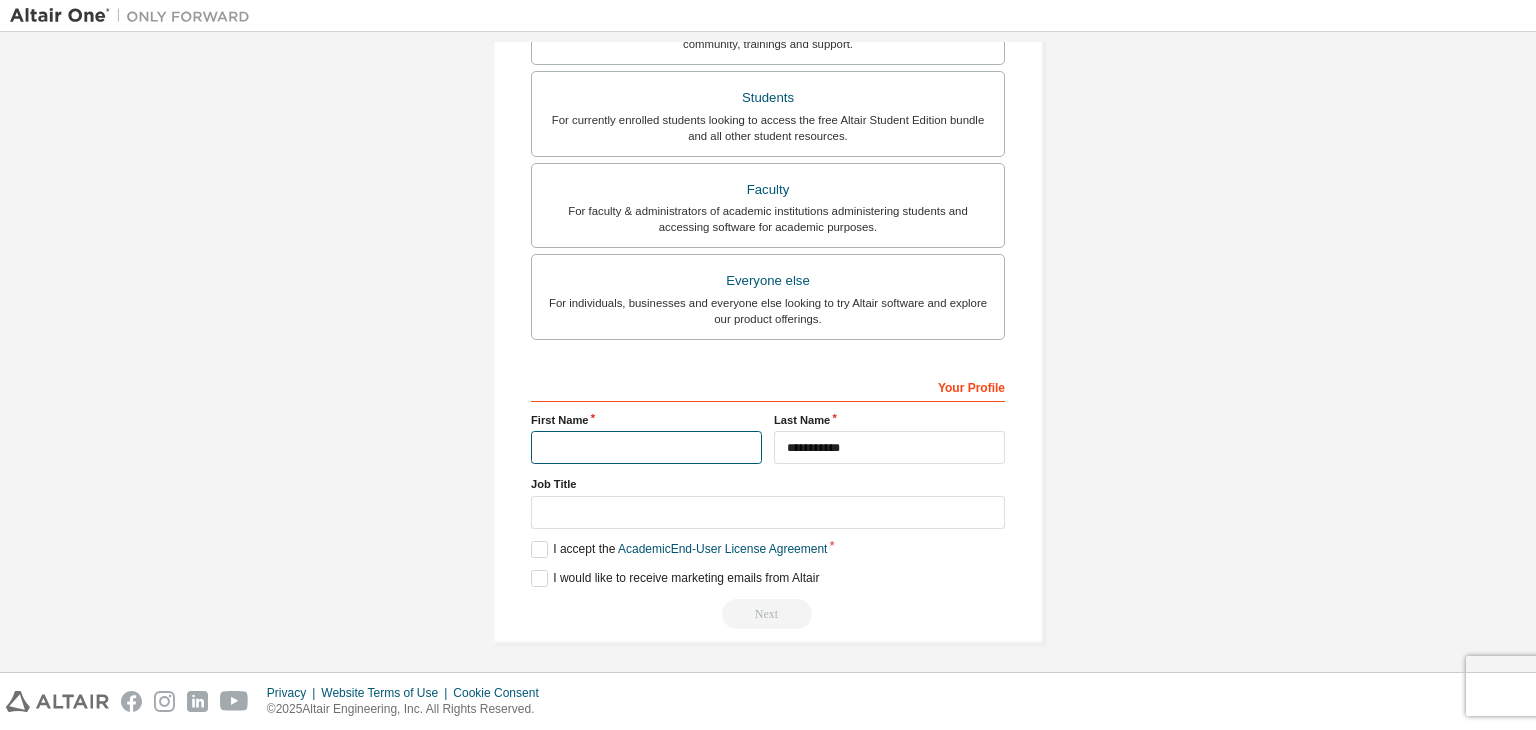 click at bounding box center [646, 447] 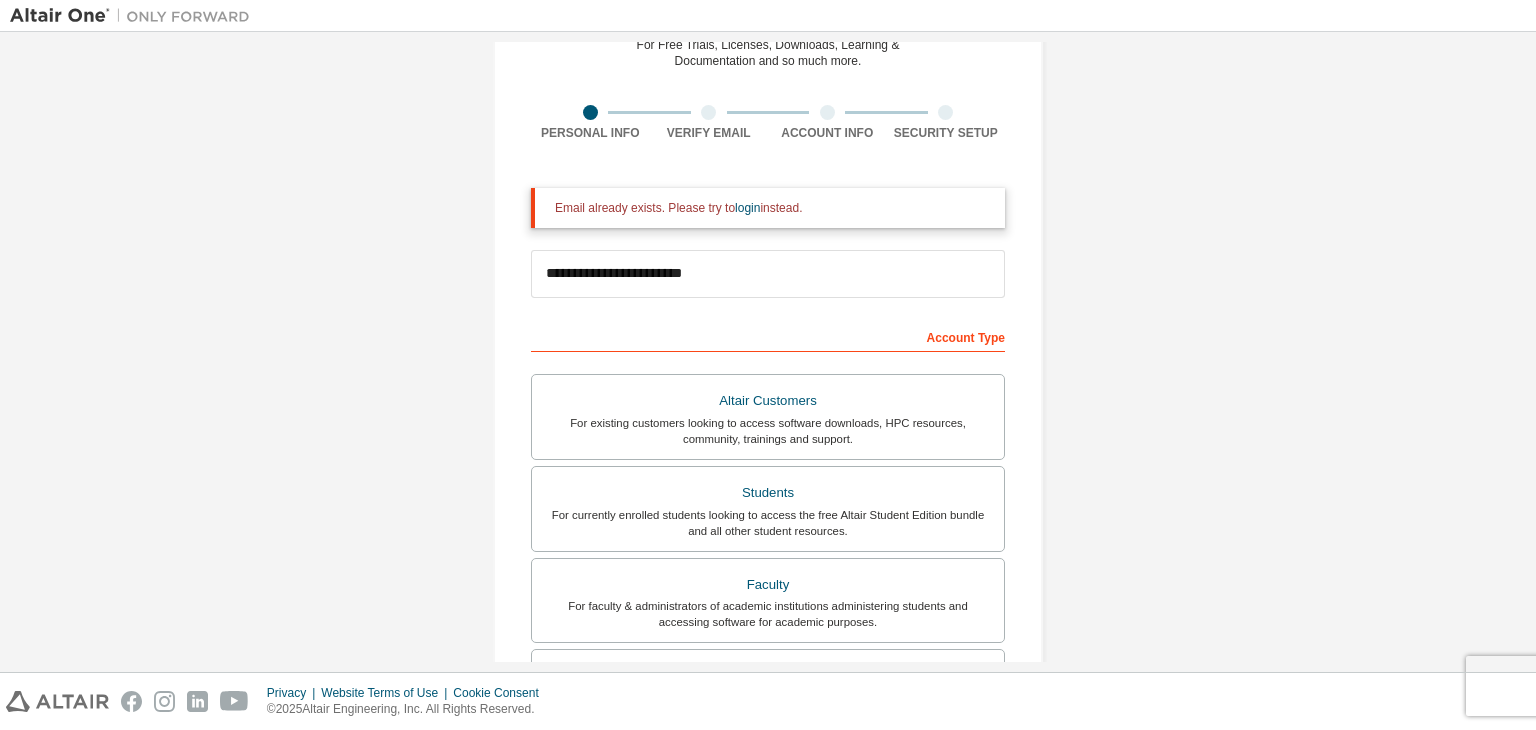 scroll, scrollTop: 0, scrollLeft: 0, axis: both 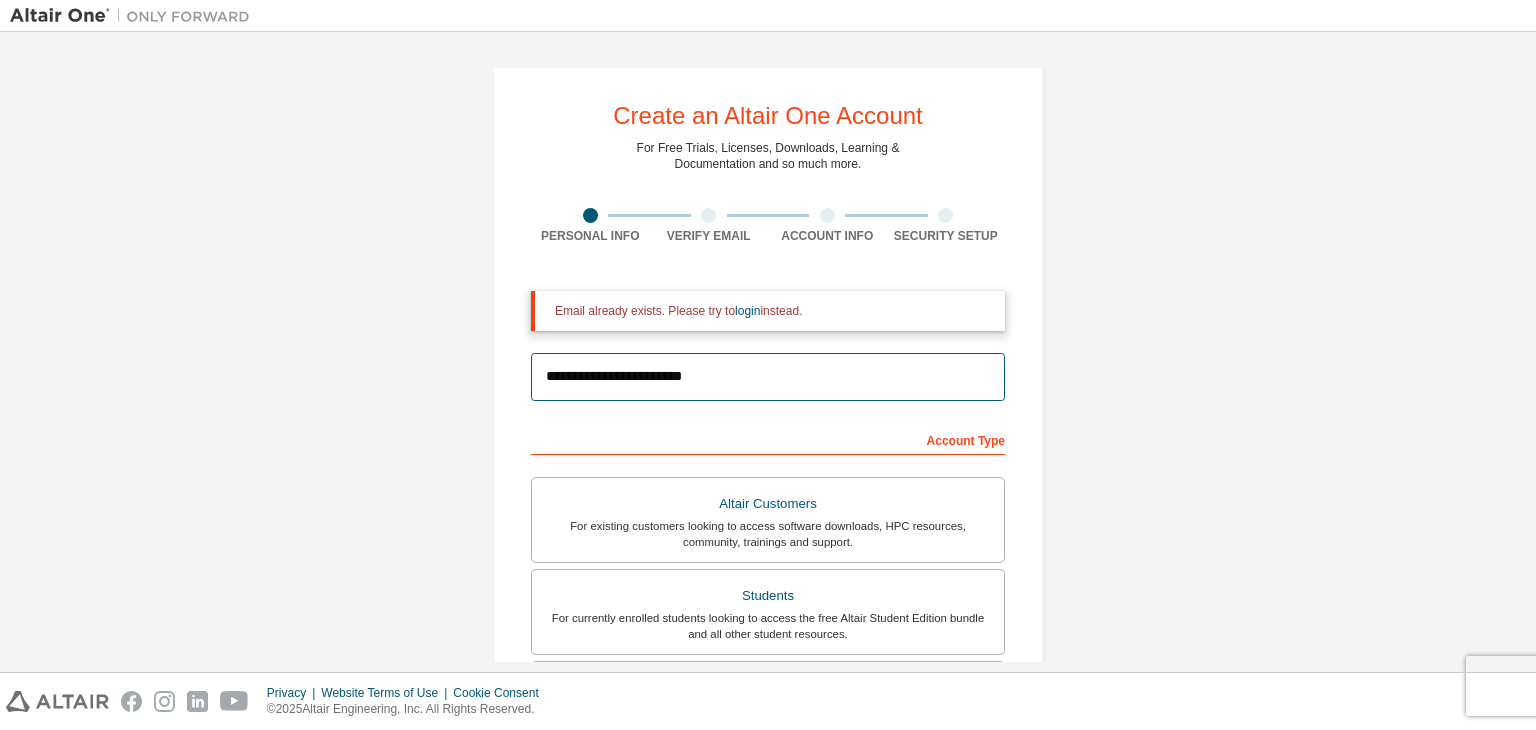 click on "**********" at bounding box center (768, 377) 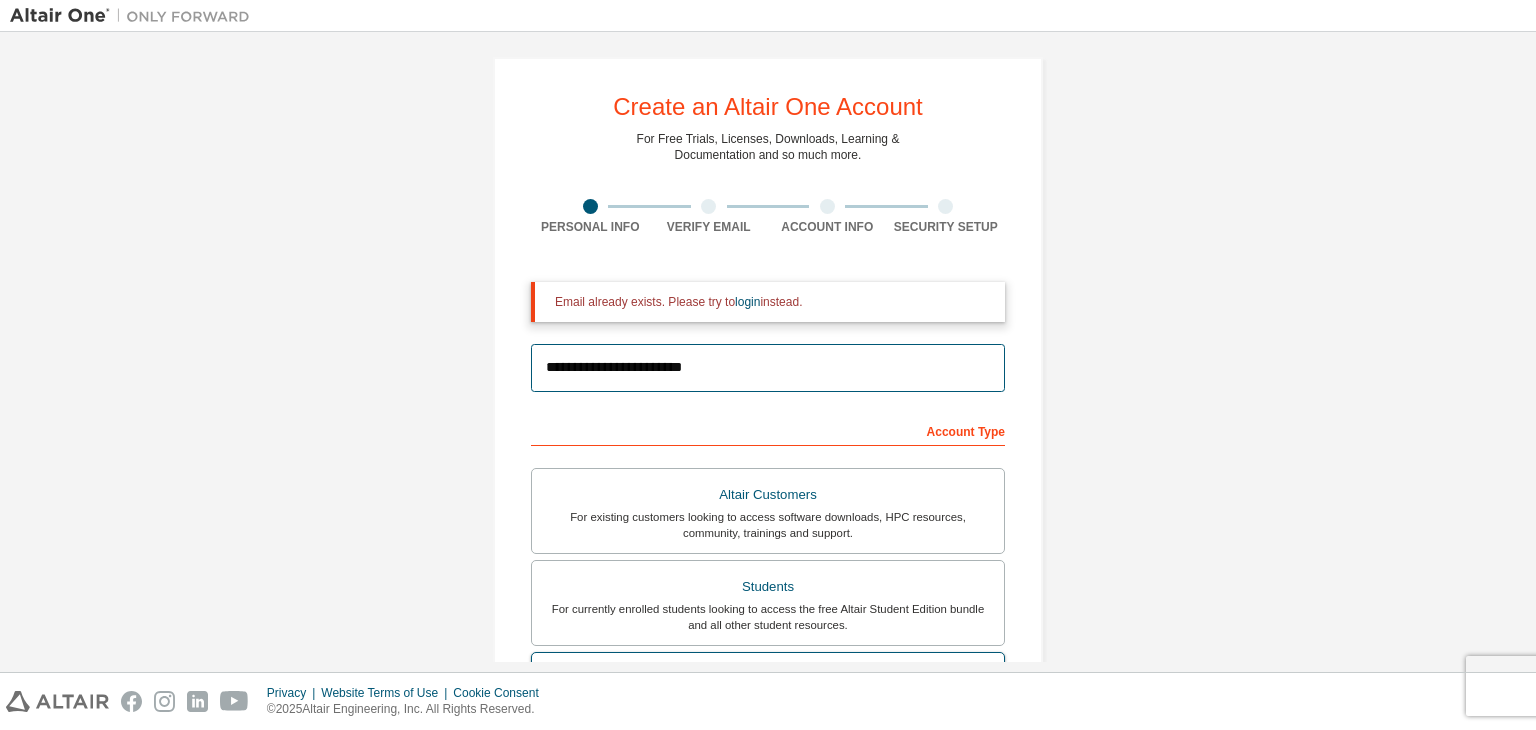 scroll, scrollTop: 0, scrollLeft: 0, axis: both 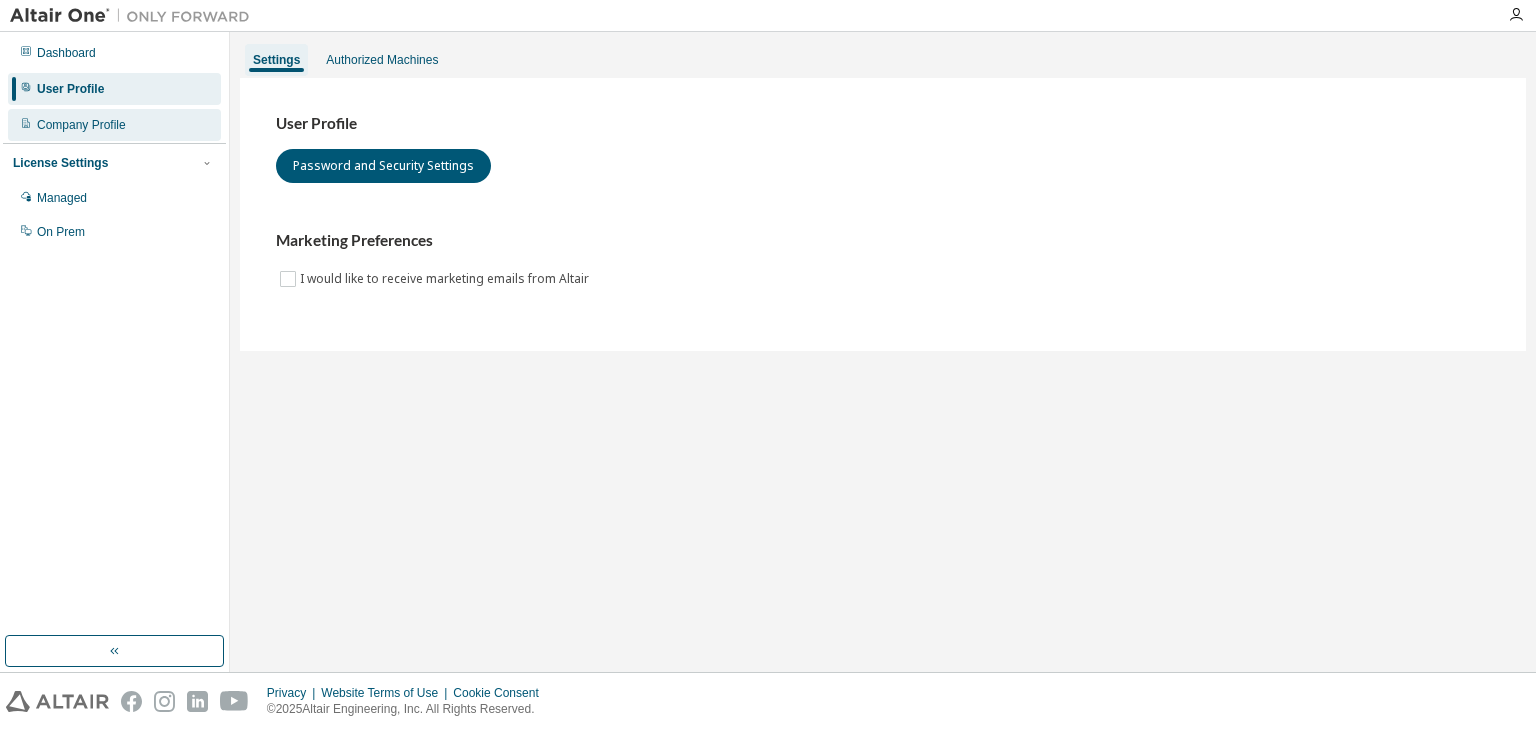 click on "Company Profile" at bounding box center [114, 125] 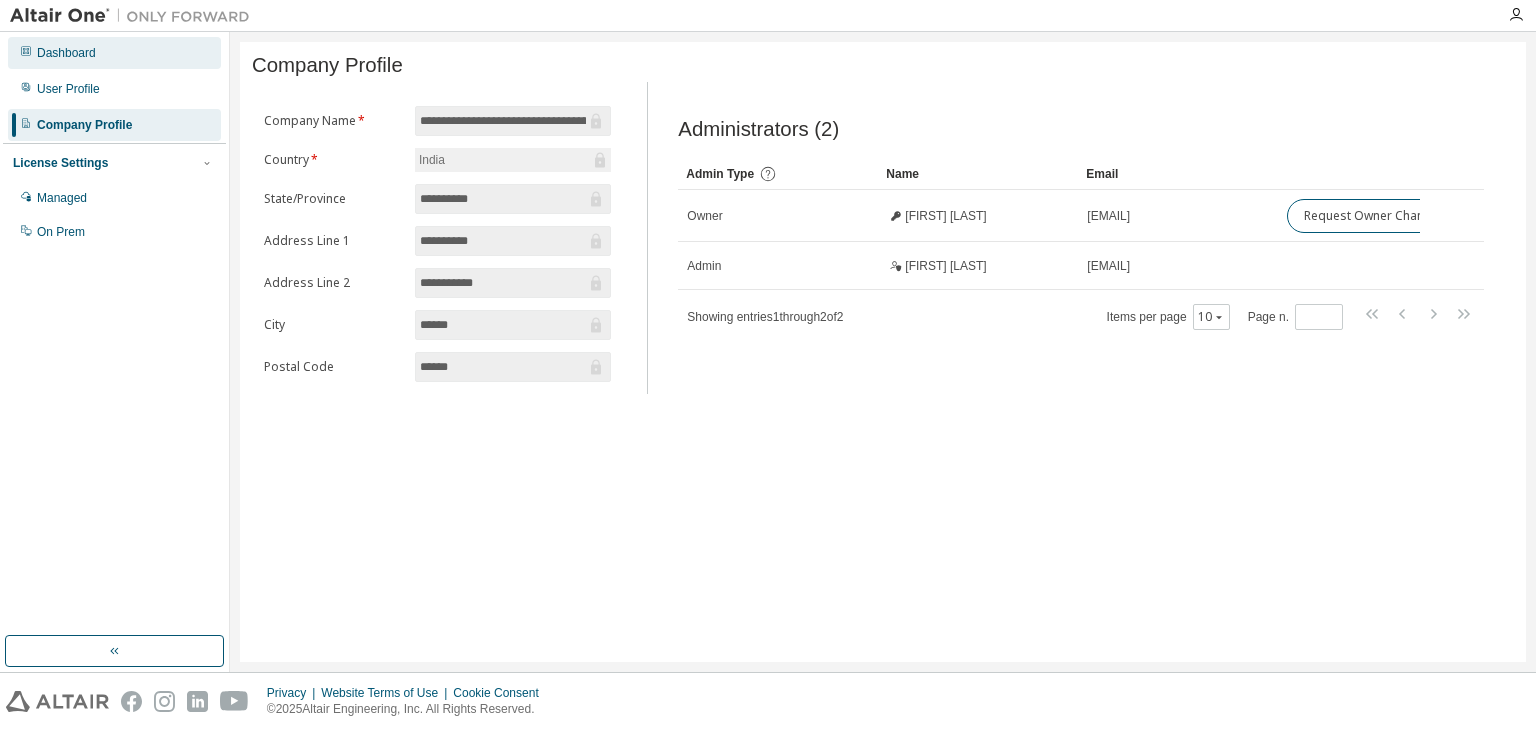click on "Dashboard" at bounding box center [114, 53] 